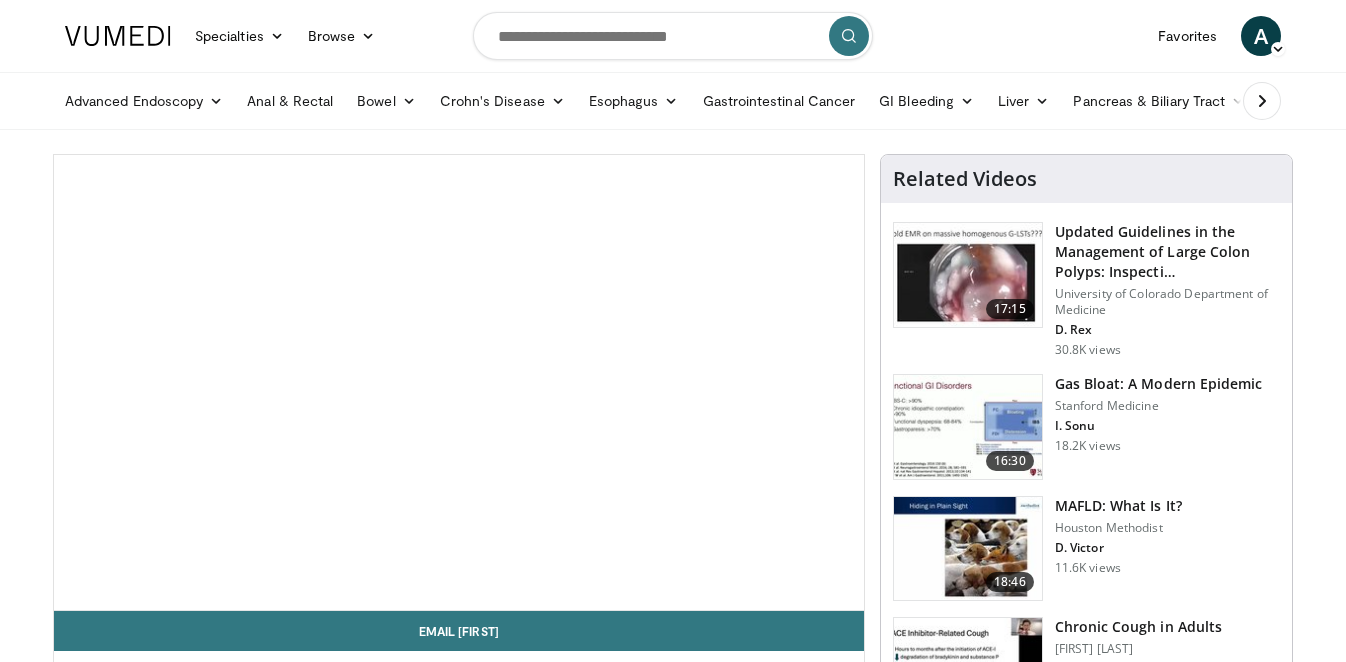 scroll, scrollTop: 0, scrollLeft: 0, axis: both 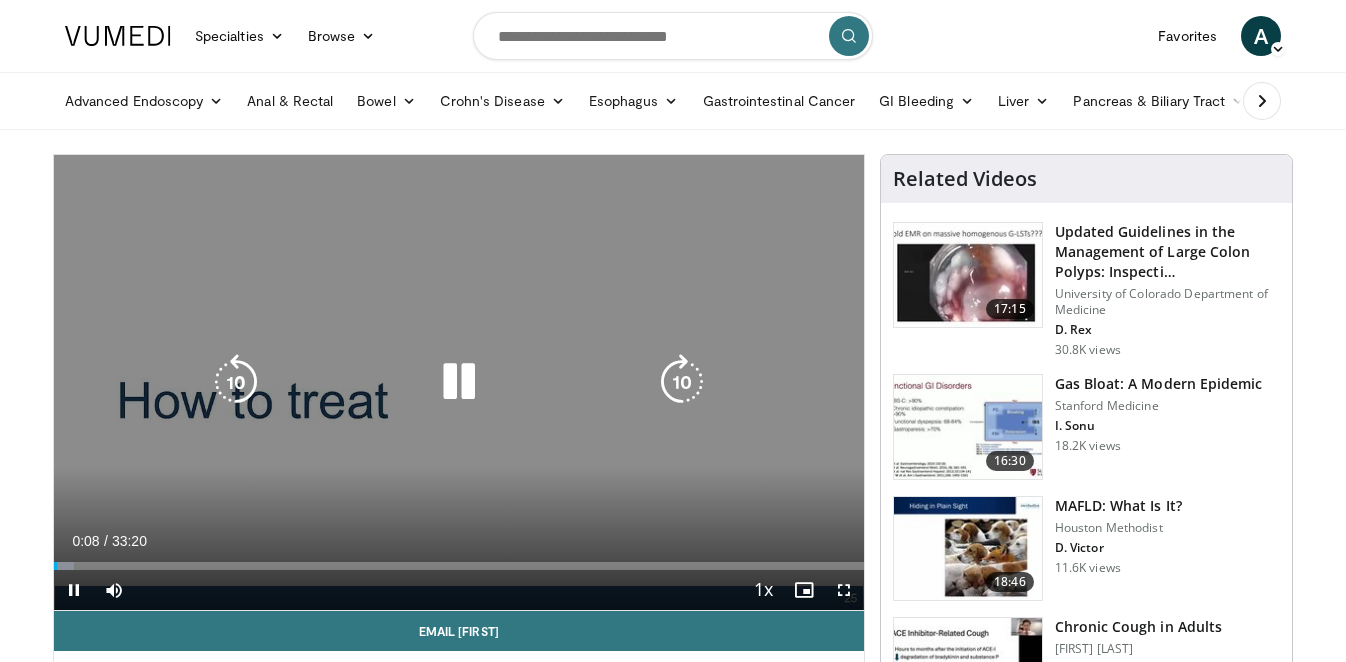 click at bounding box center (459, 382) 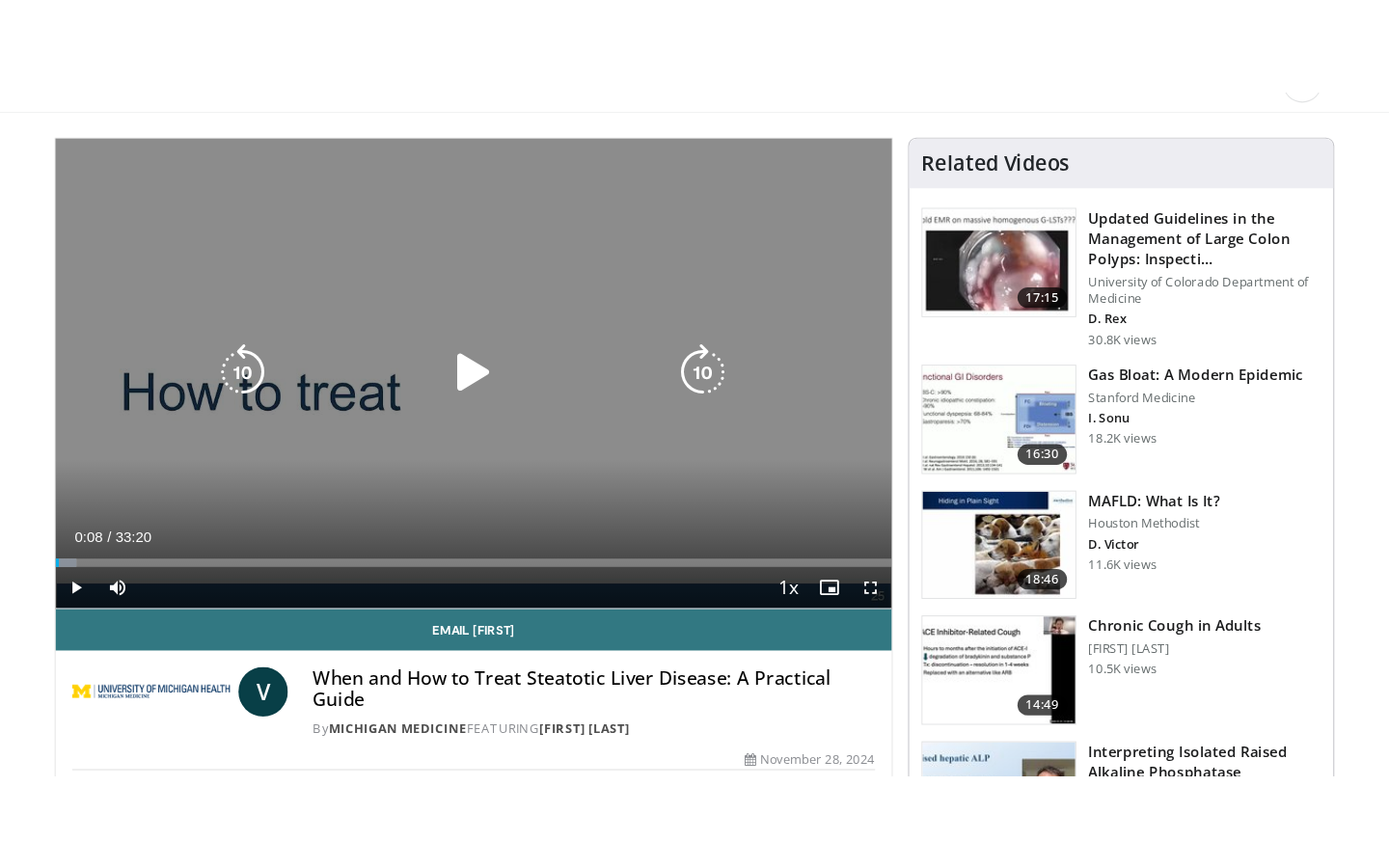 scroll, scrollTop: 110, scrollLeft: 0, axis: vertical 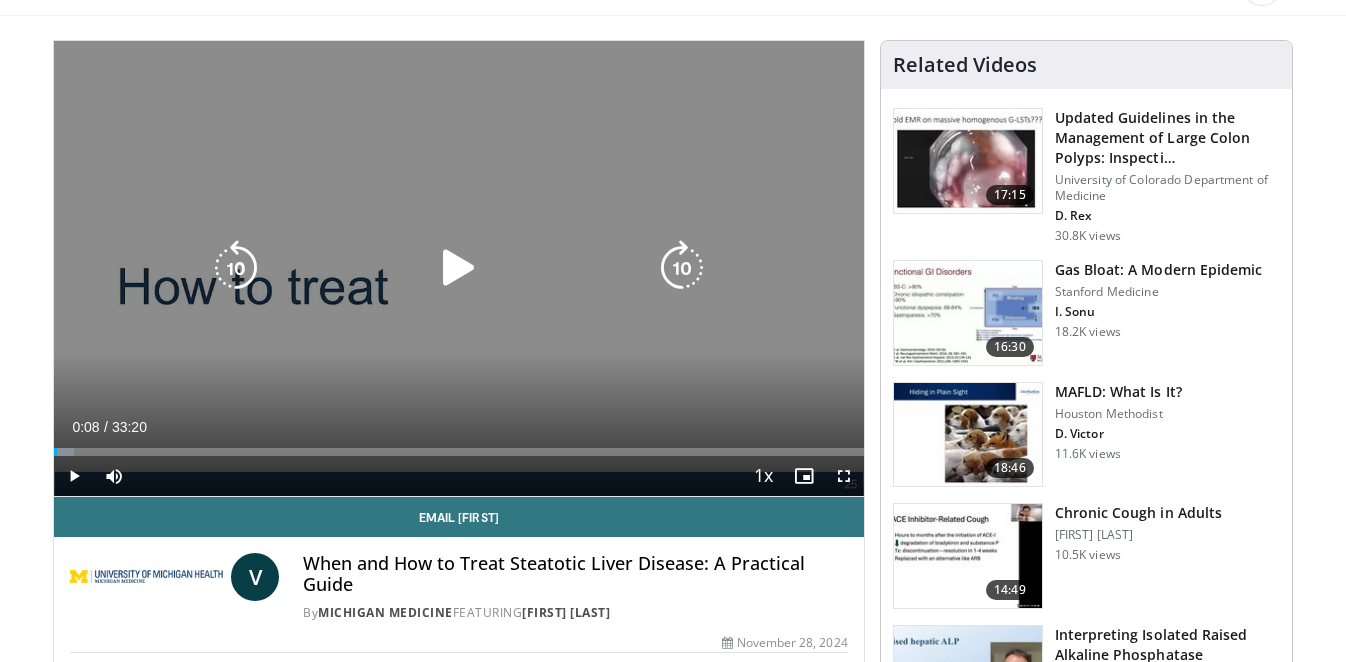 click at bounding box center [459, 268] 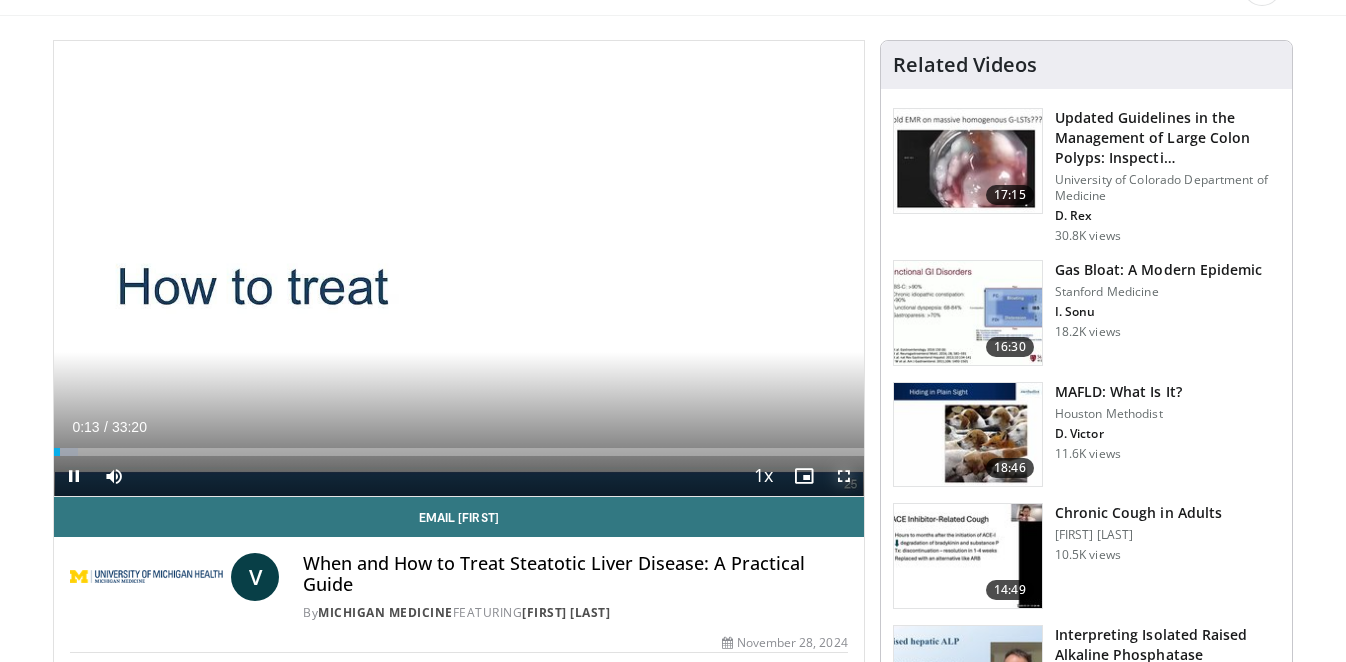 click at bounding box center (844, 476) 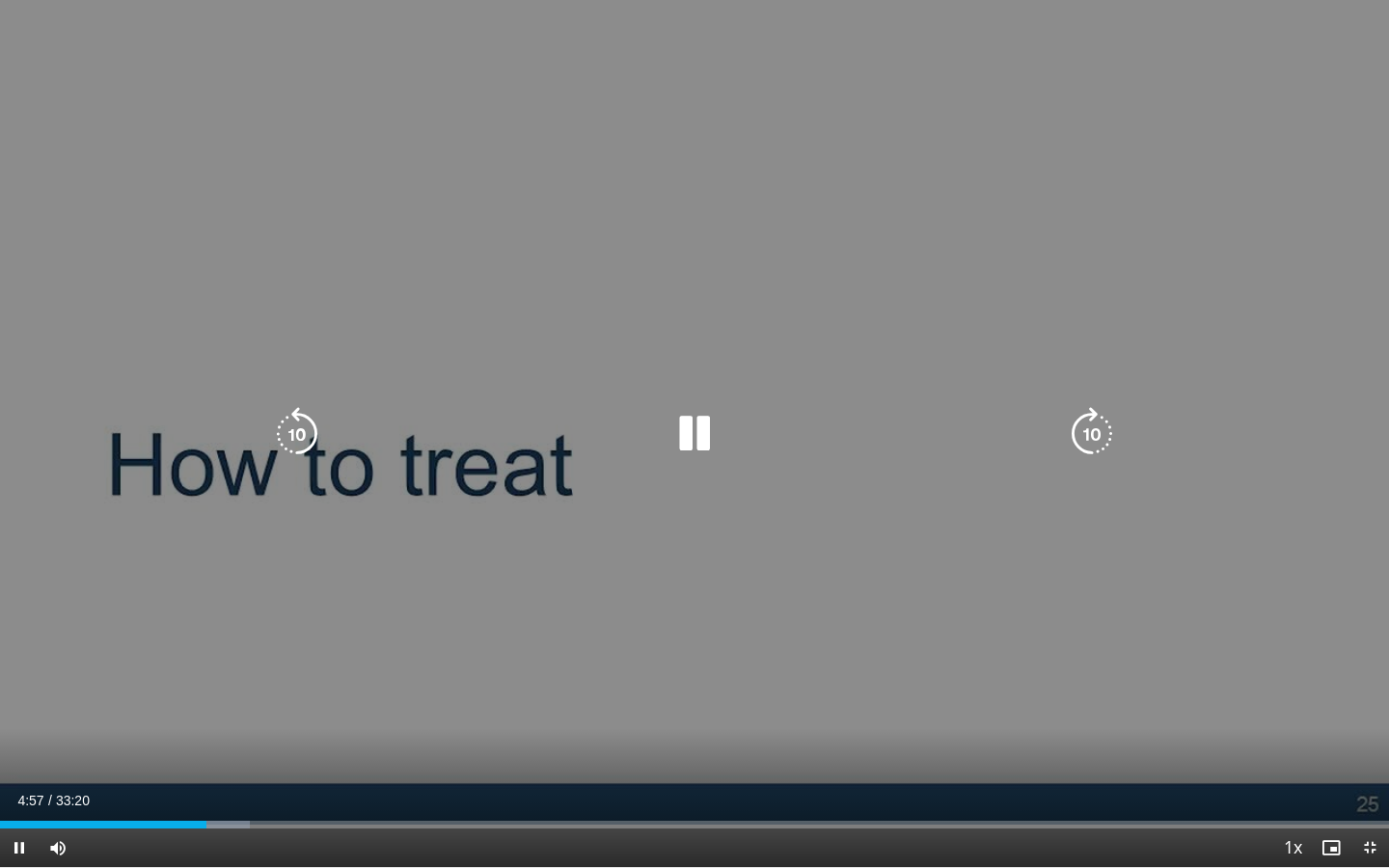 click on "10 seconds
Tap to unmute" at bounding box center (694, 433) 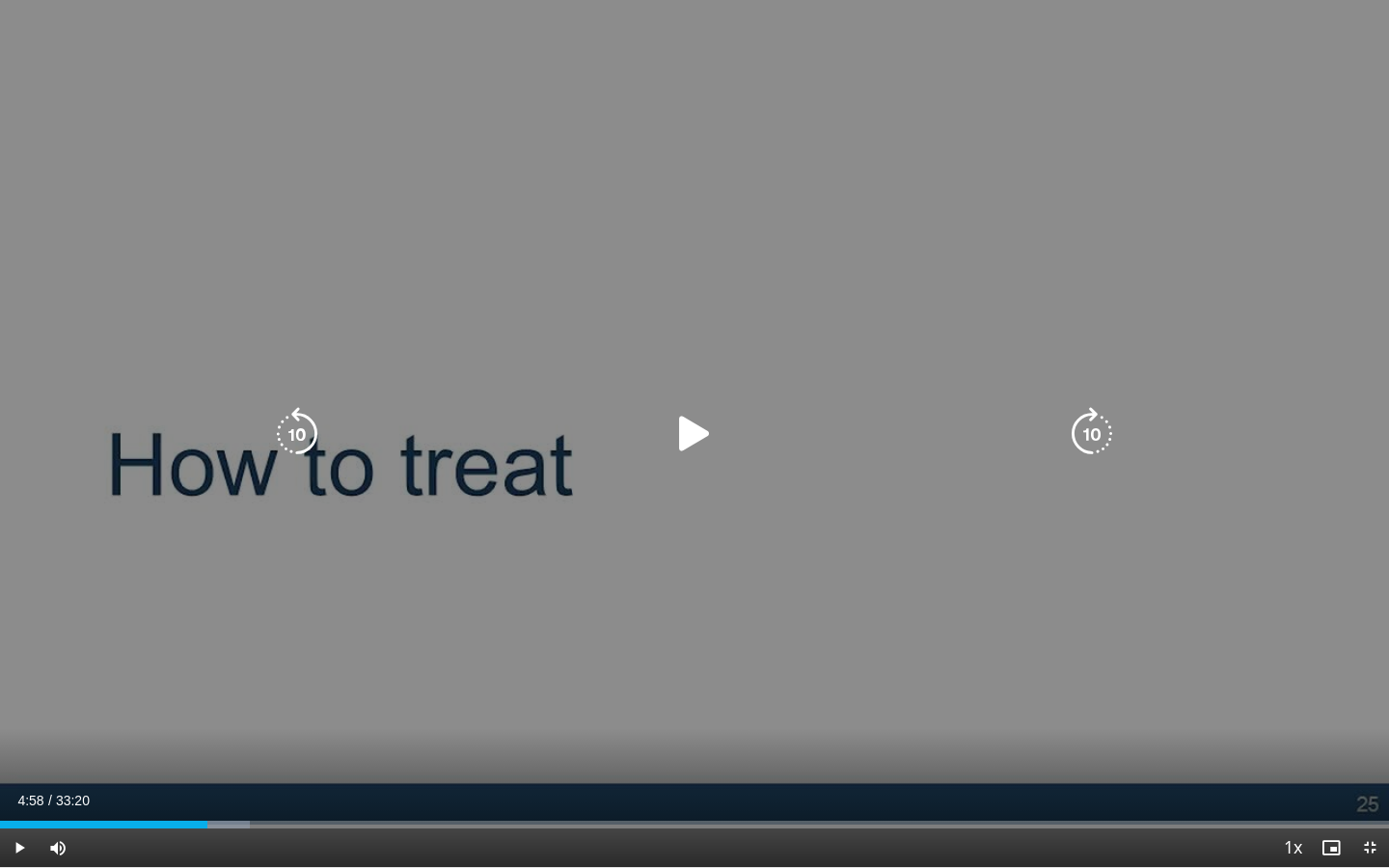click on "10 seconds
Tap to unmute" at bounding box center [694, 433] 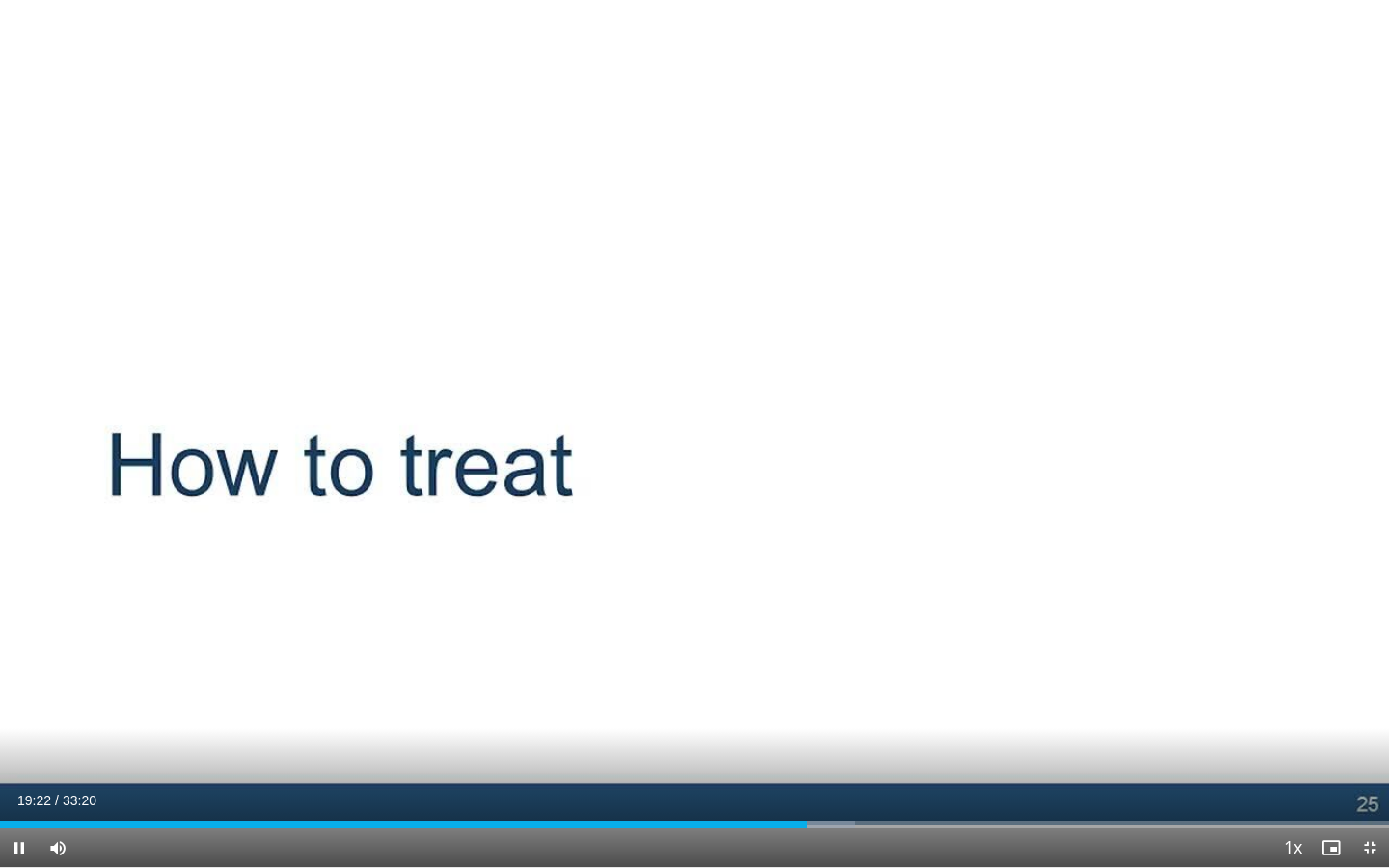 click on "10 seconds
Tap to unmute" at bounding box center (694, 433) 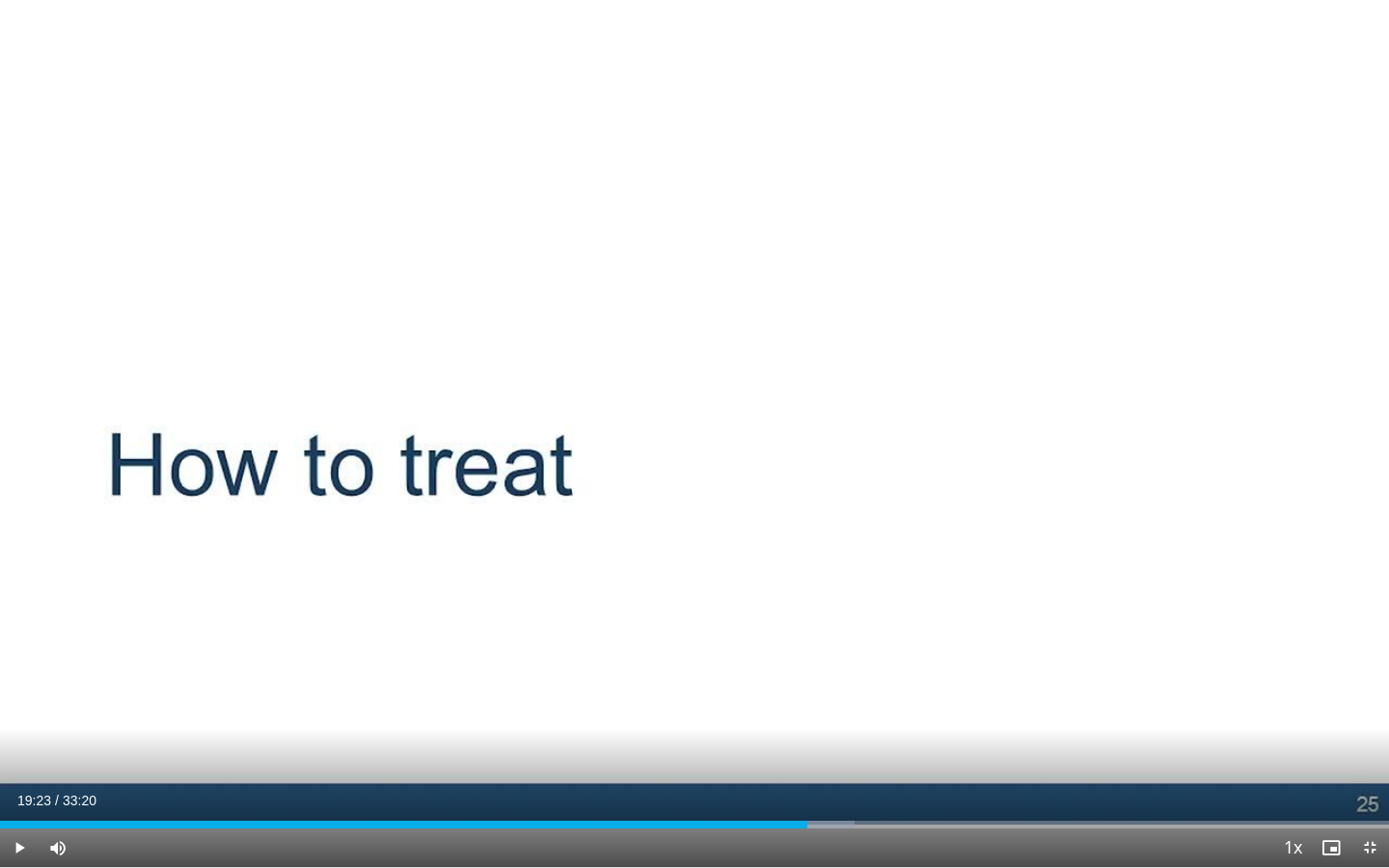 click on "10 seconds
Tap to unmute" at bounding box center (694, 433) 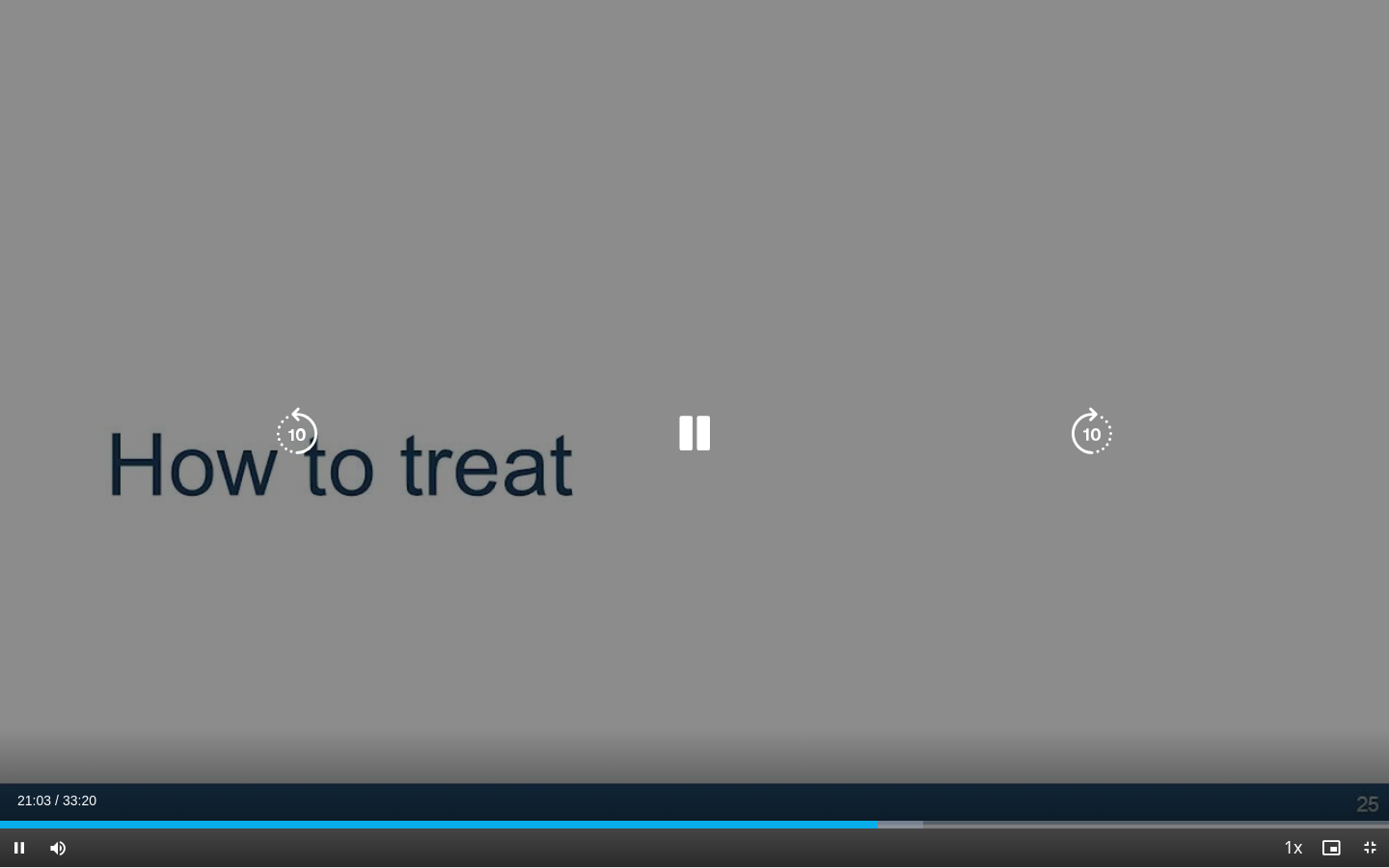 click on "10 seconds
Tap to unmute" at bounding box center [694, 433] 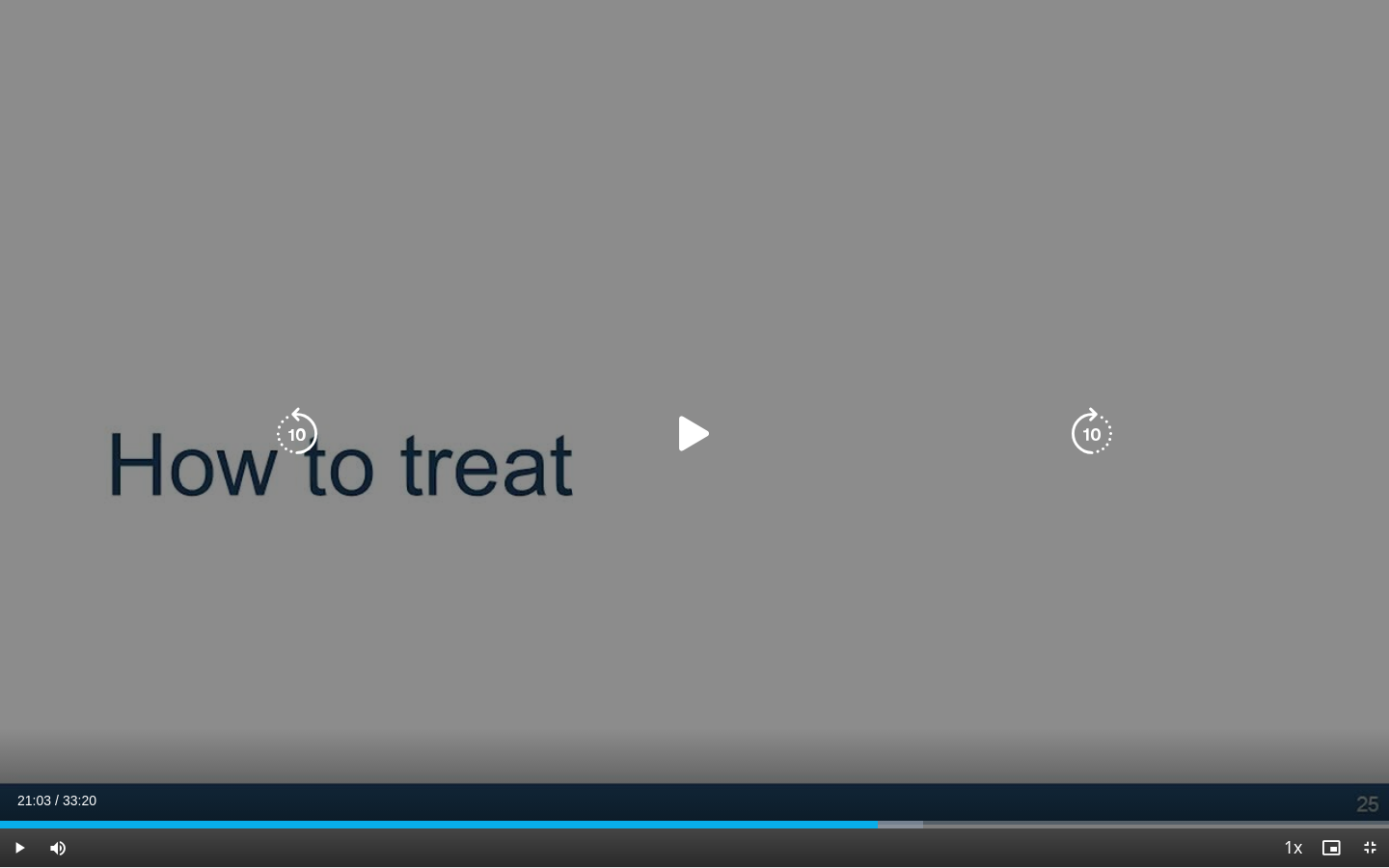 click on "10 seconds
Tap to unmute" at bounding box center [694, 433] 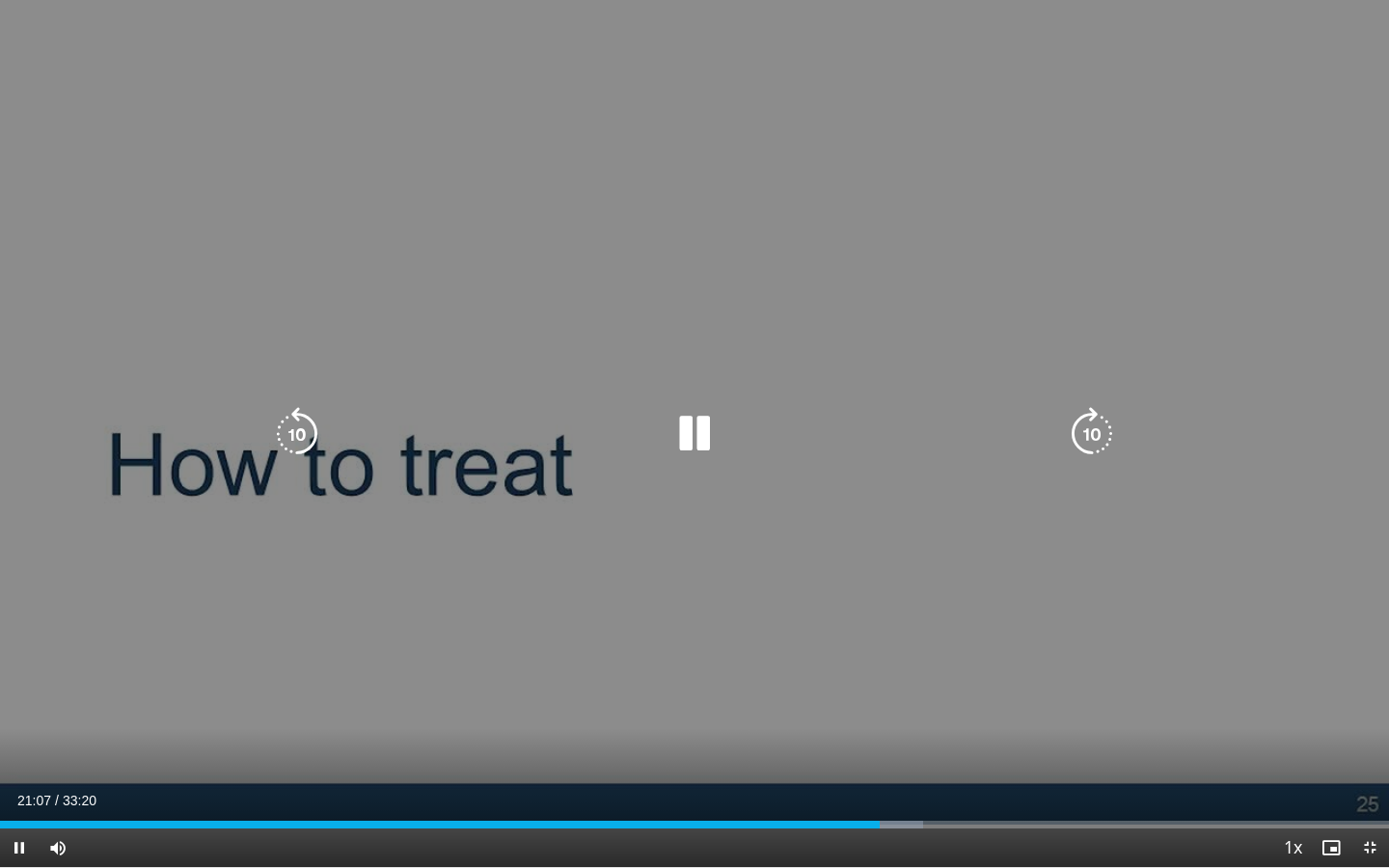 click on "10 seconds
Tap to unmute" at bounding box center [694, 433] 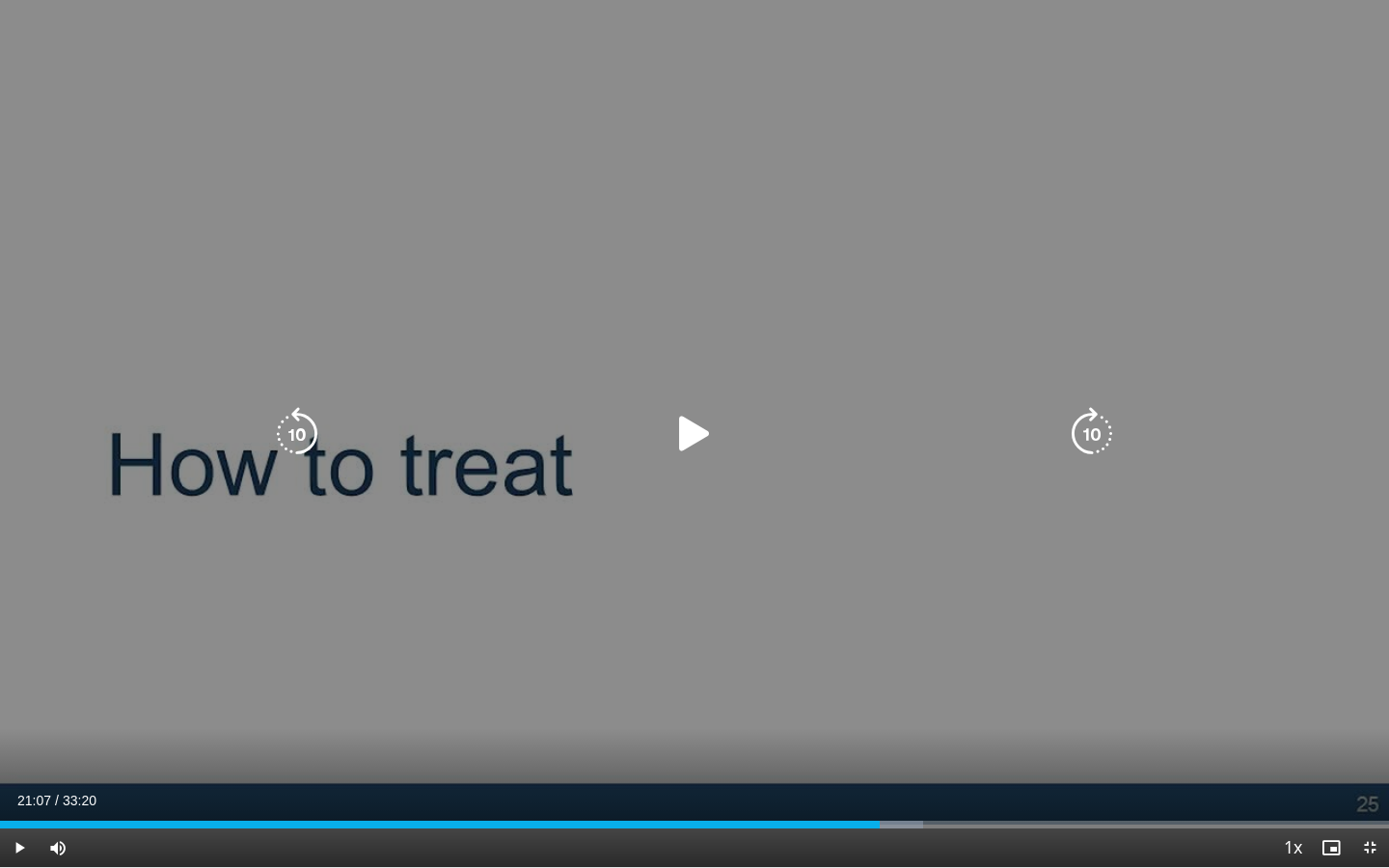 click on "10 seconds
Tap to unmute" at bounding box center (694, 433) 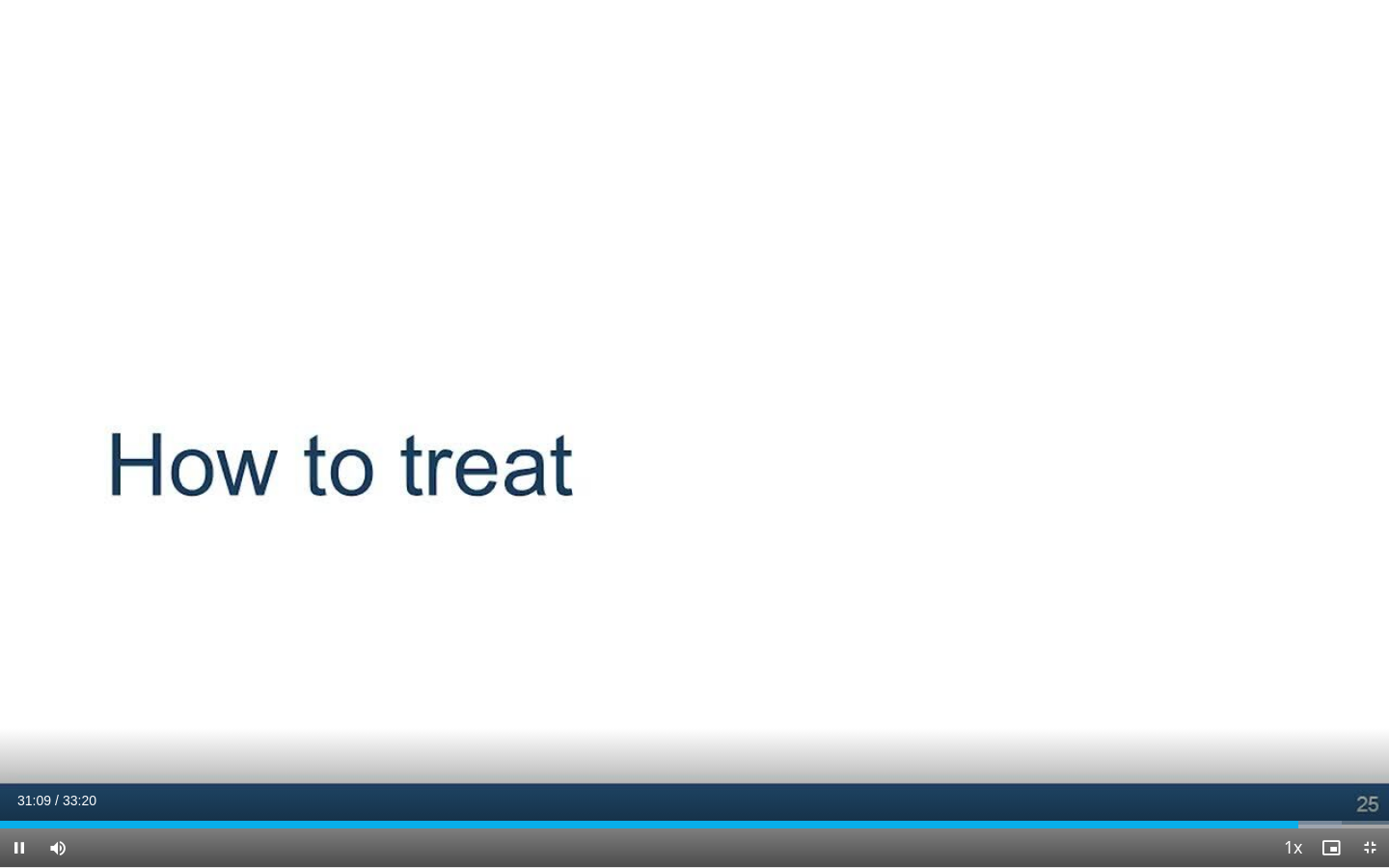 click on "10 seconds
Tap to unmute" at bounding box center (694, 433) 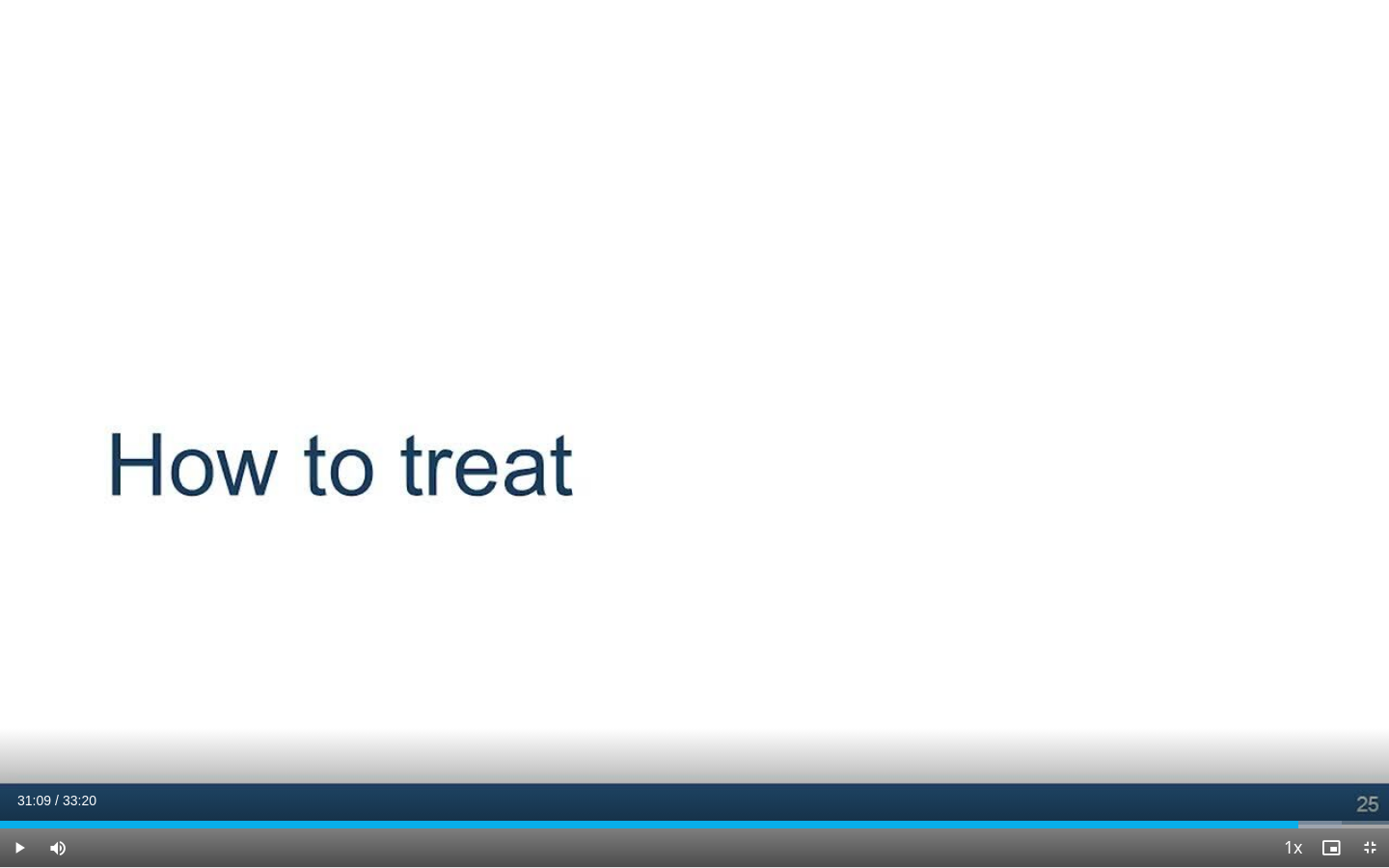click on "10 seconds
Tap to unmute" at bounding box center (694, 433) 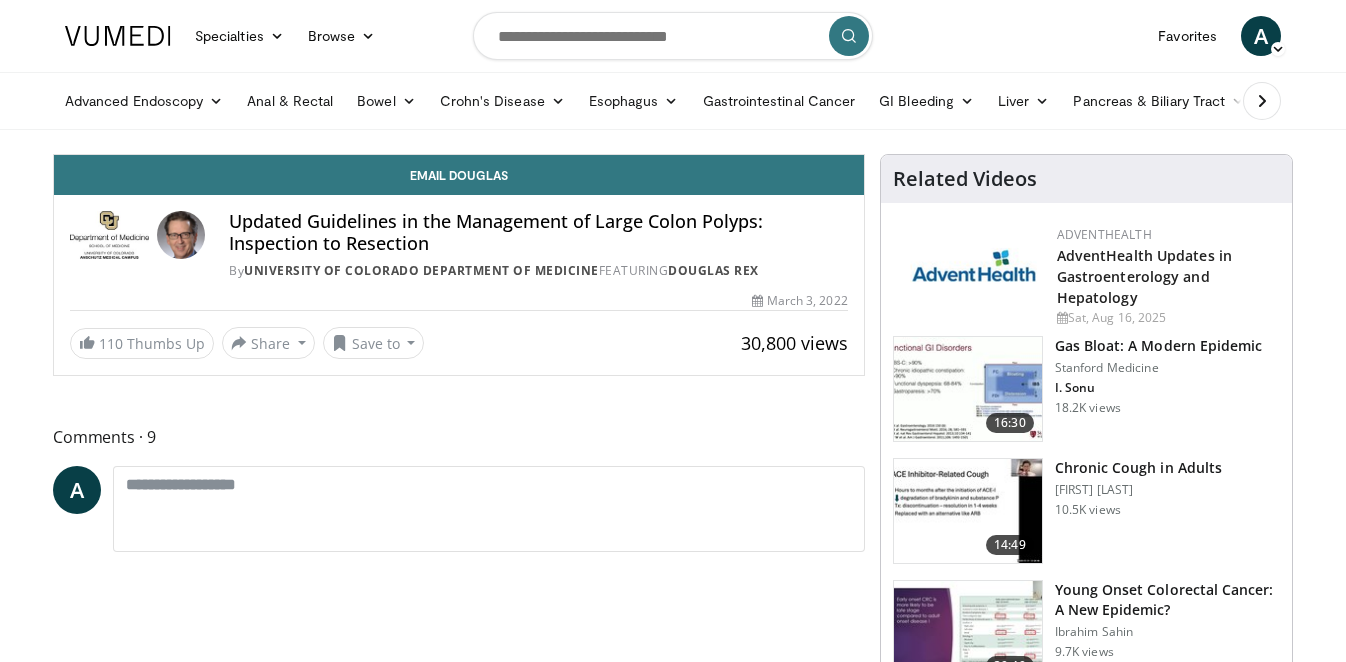 scroll, scrollTop: 0, scrollLeft: 0, axis: both 